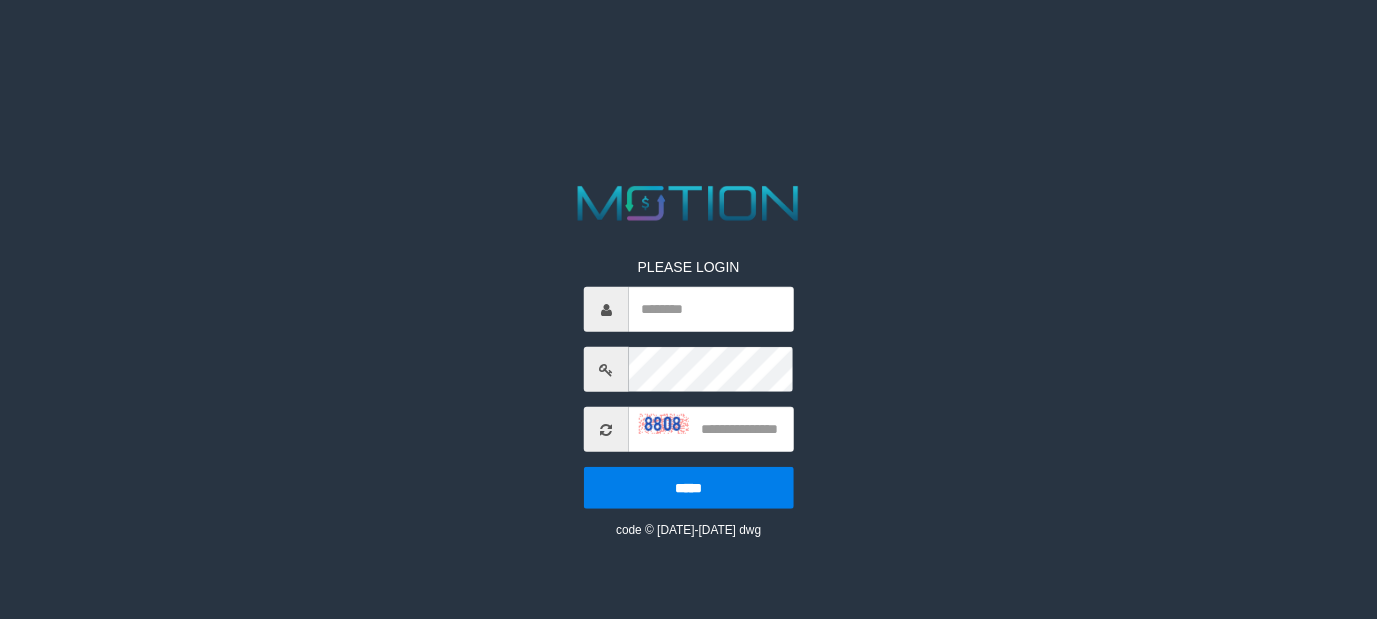 scroll, scrollTop: 0, scrollLeft: 0, axis: both 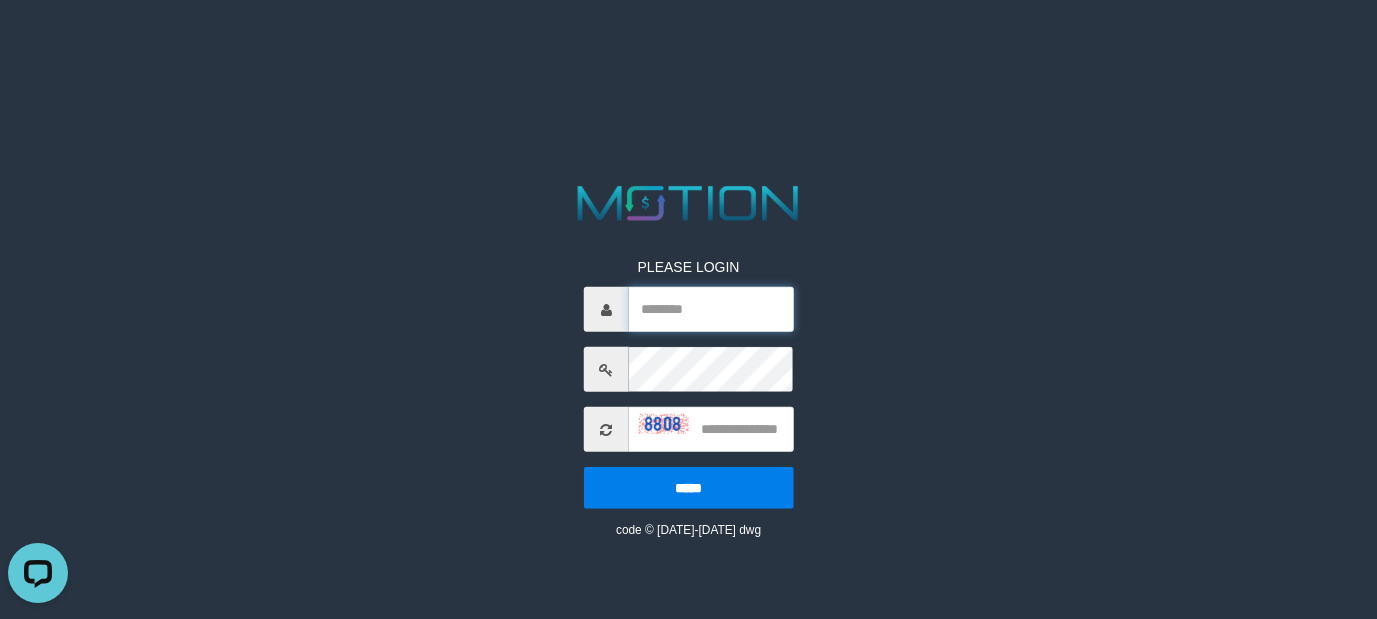 click at bounding box center (711, 309) 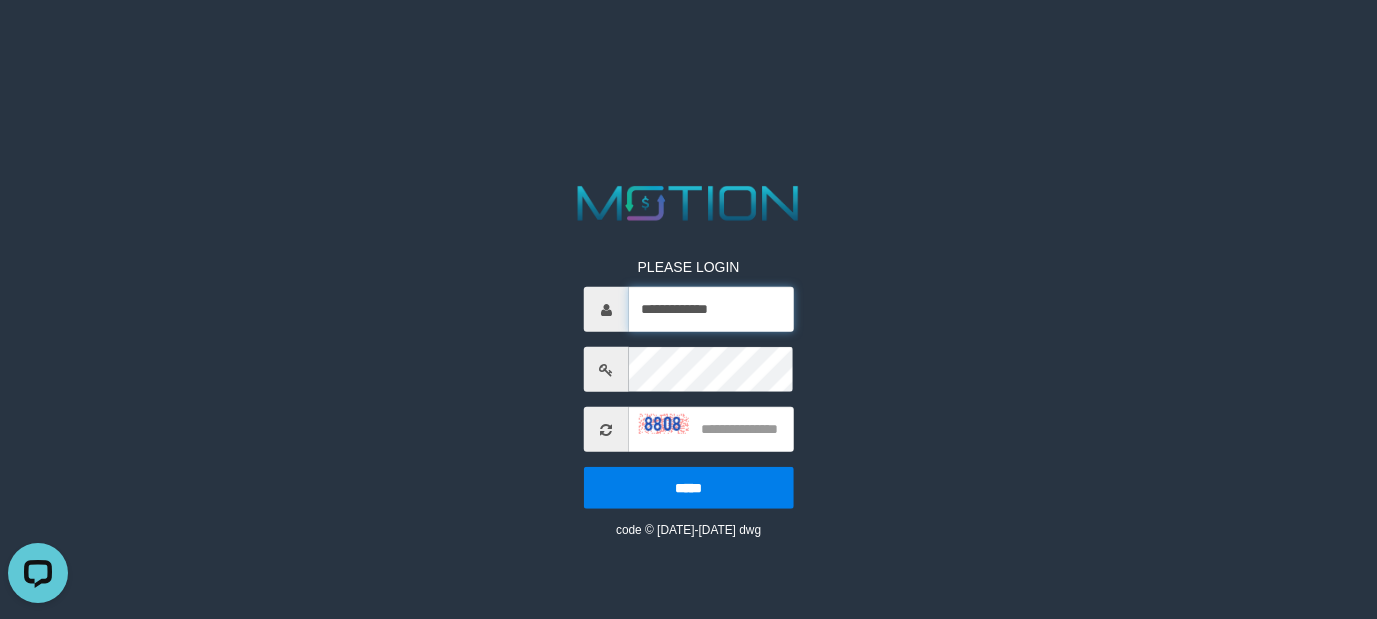 type on "**********" 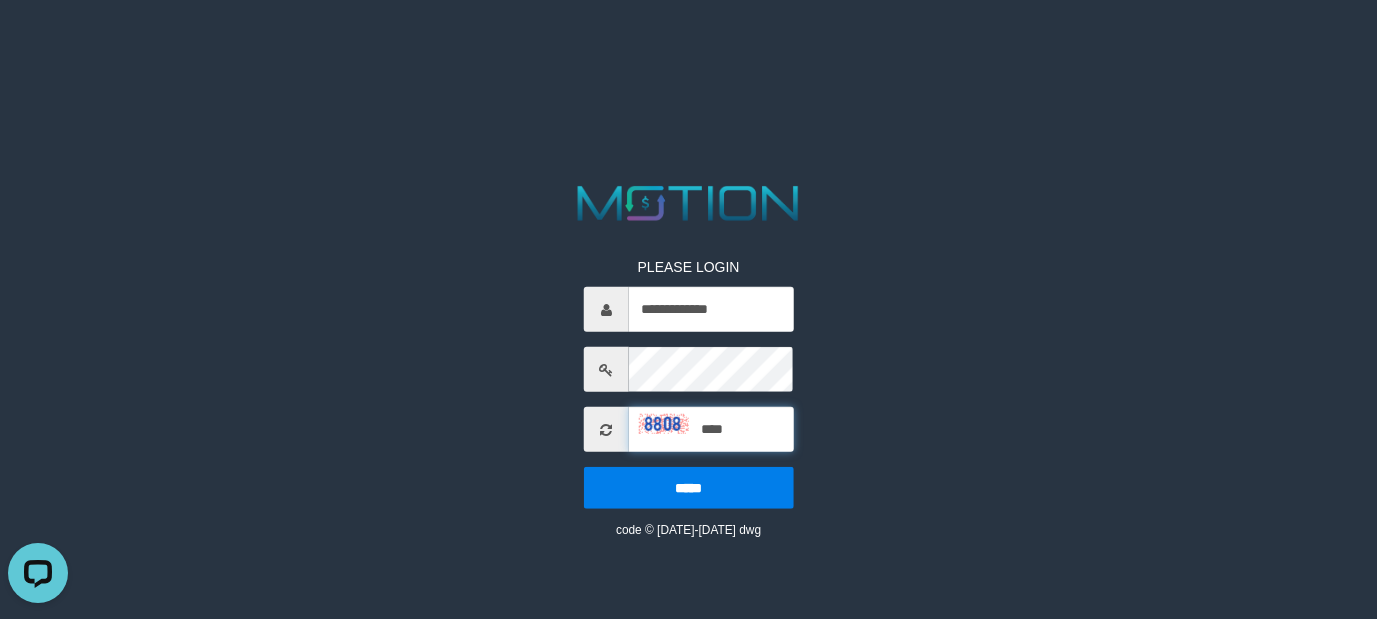 type on "****" 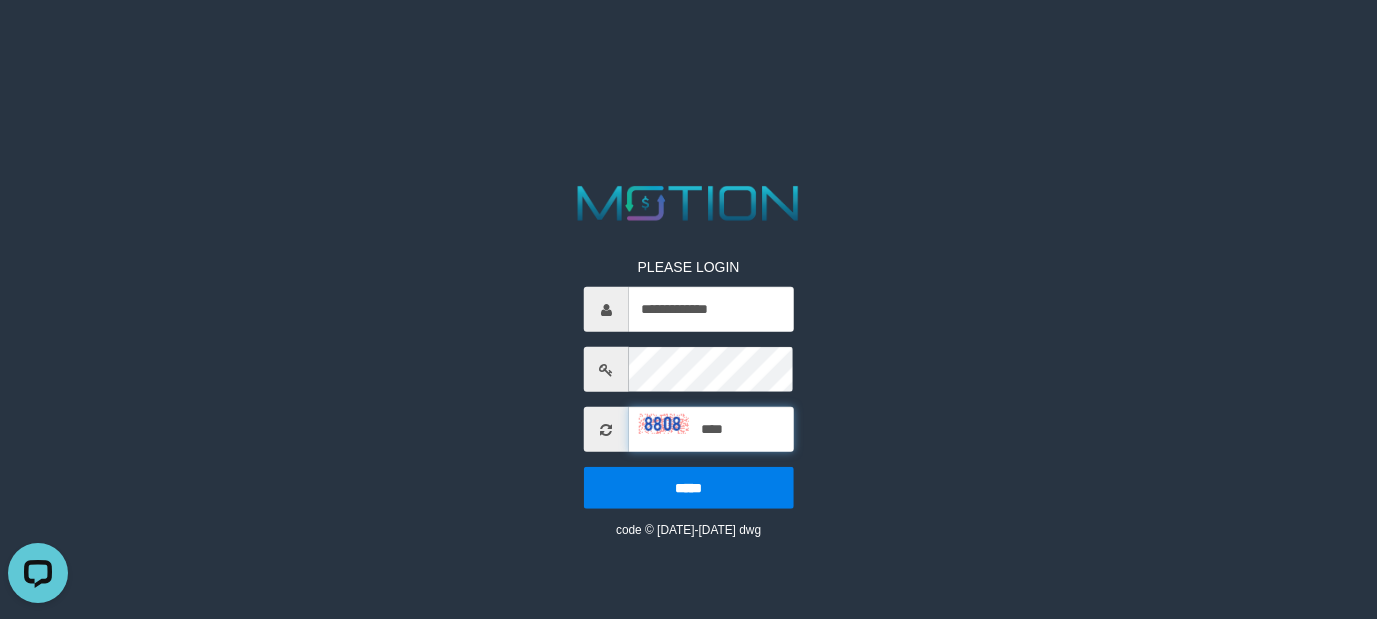 click on "*****" at bounding box center [689, 488] 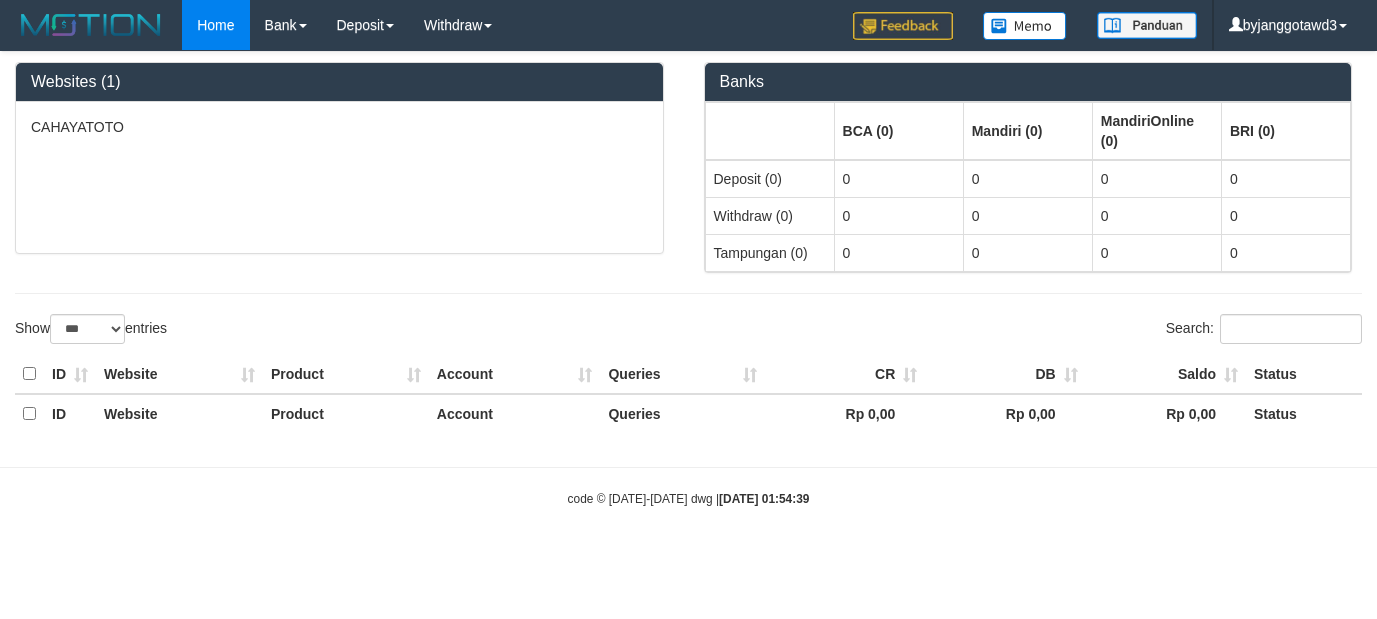 select on "***" 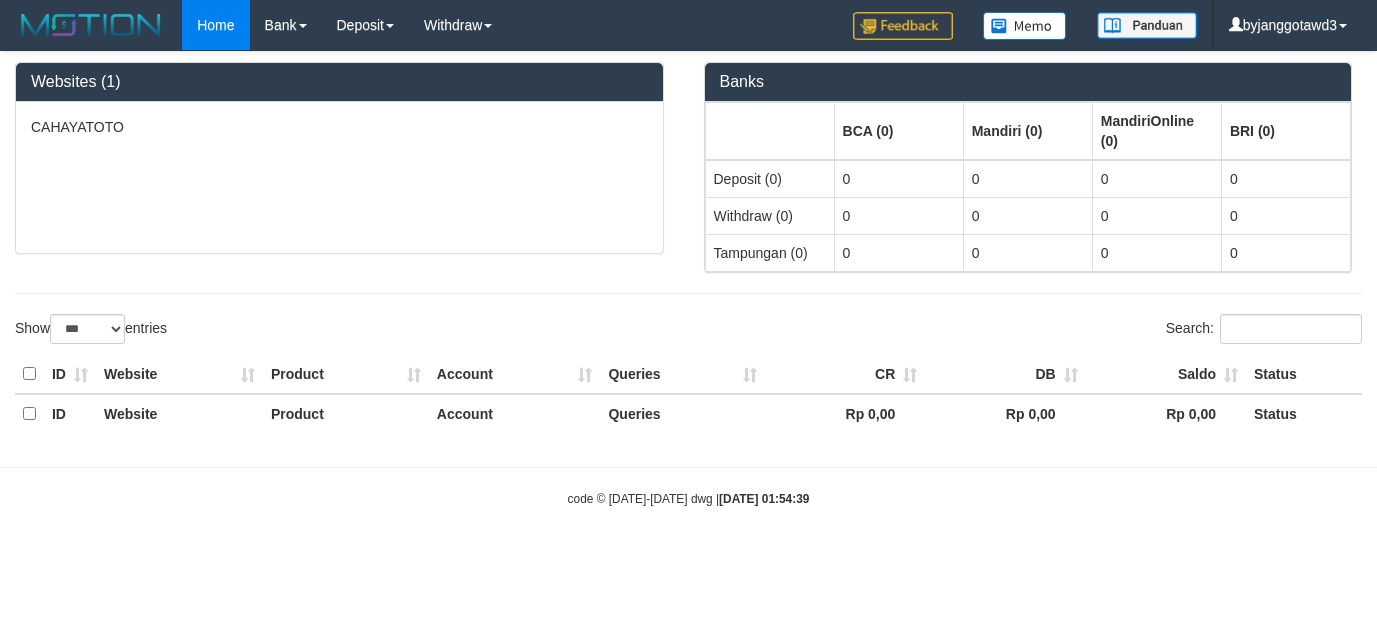 scroll, scrollTop: 0, scrollLeft: 0, axis: both 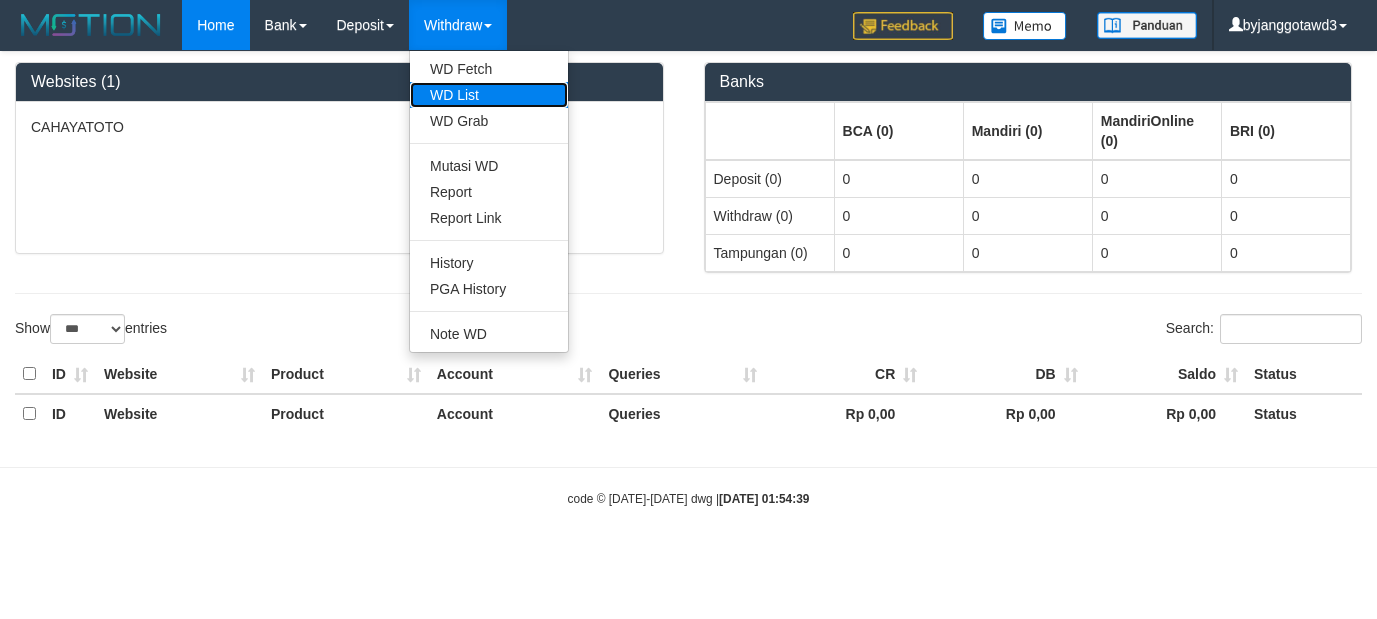 click on "WD List" at bounding box center (489, 95) 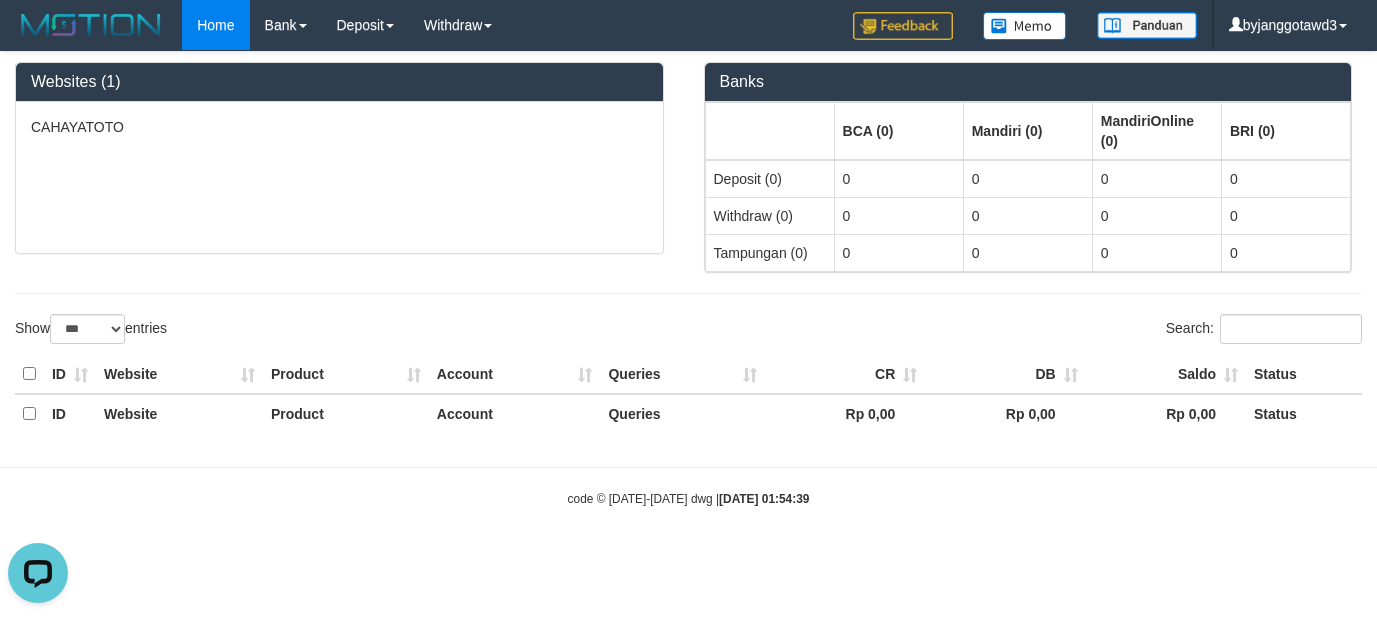 scroll, scrollTop: 0, scrollLeft: 0, axis: both 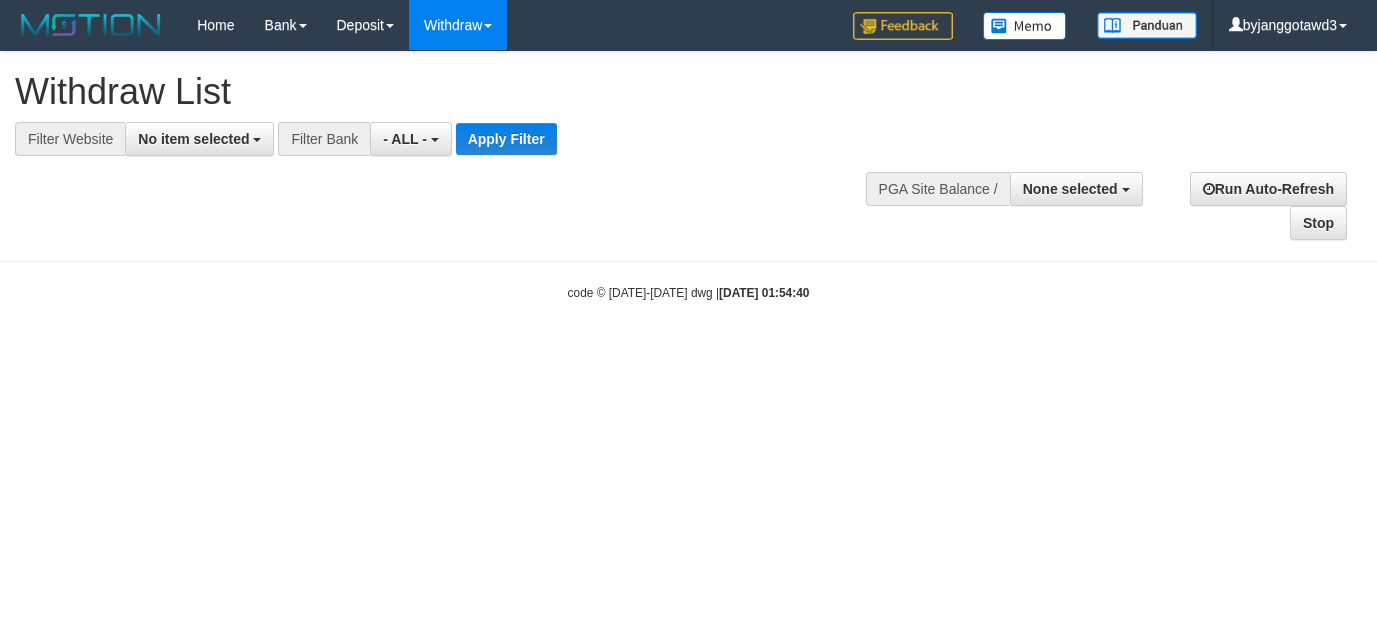 select 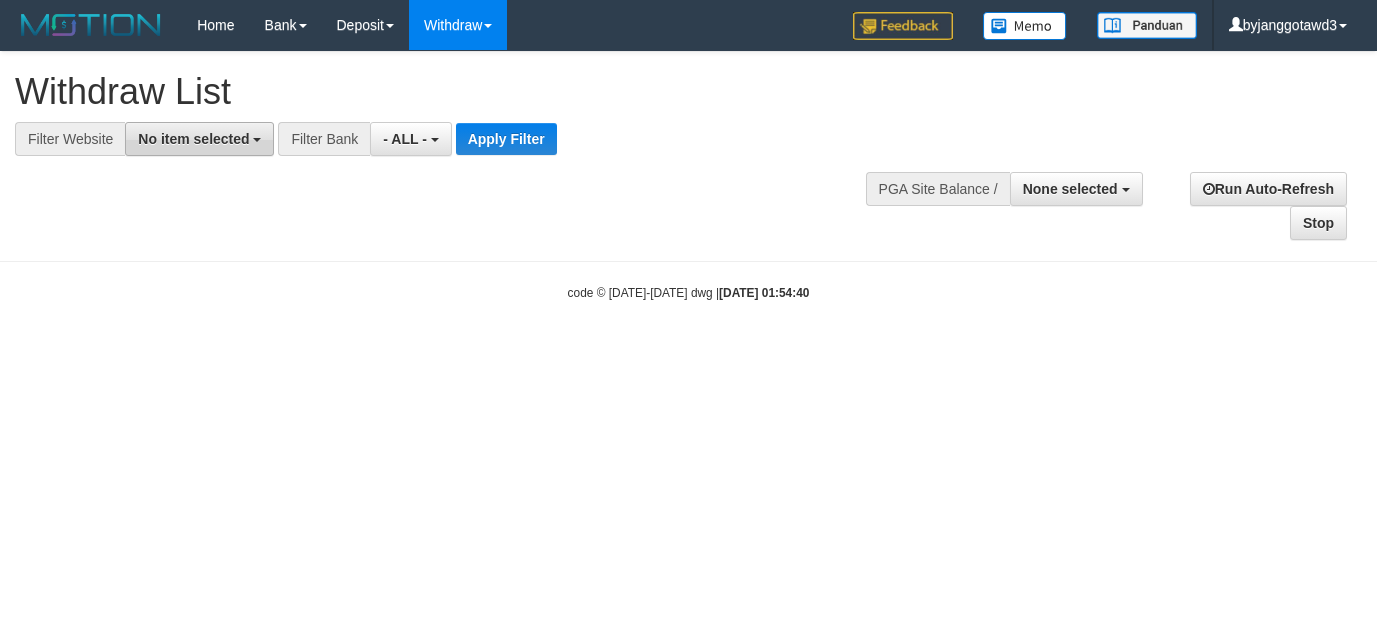 click on "No item selected" at bounding box center (193, 139) 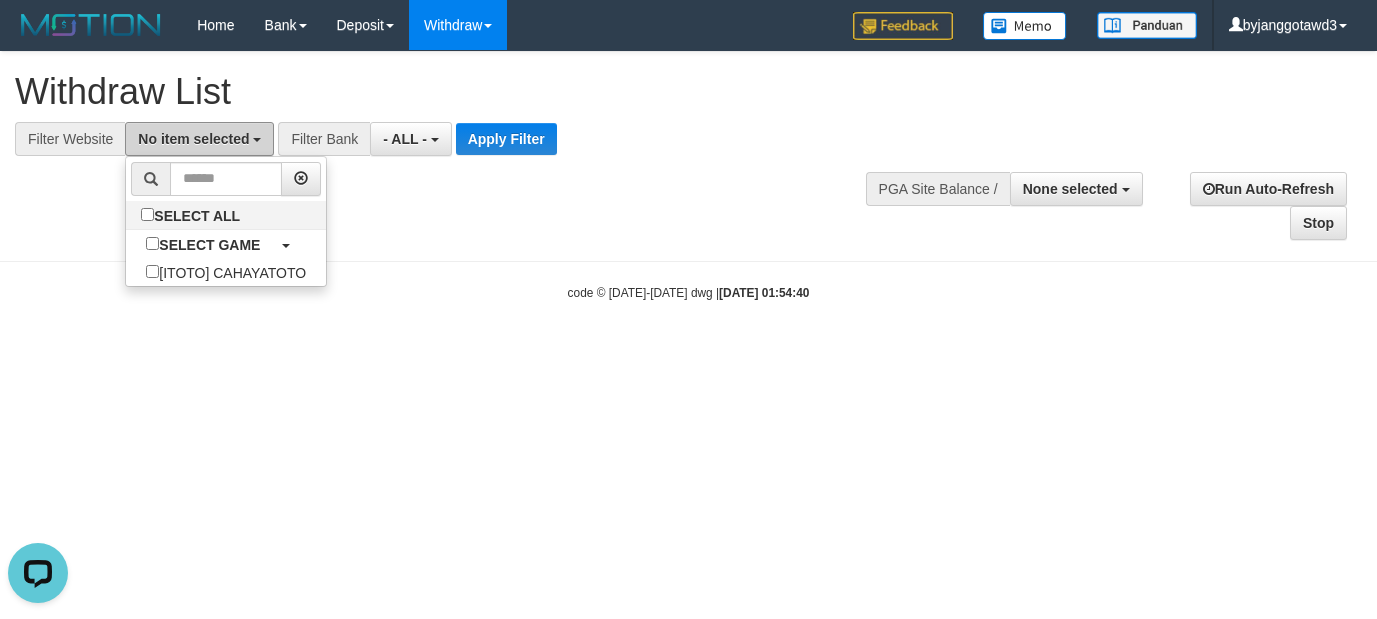 scroll, scrollTop: 0, scrollLeft: 0, axis: both 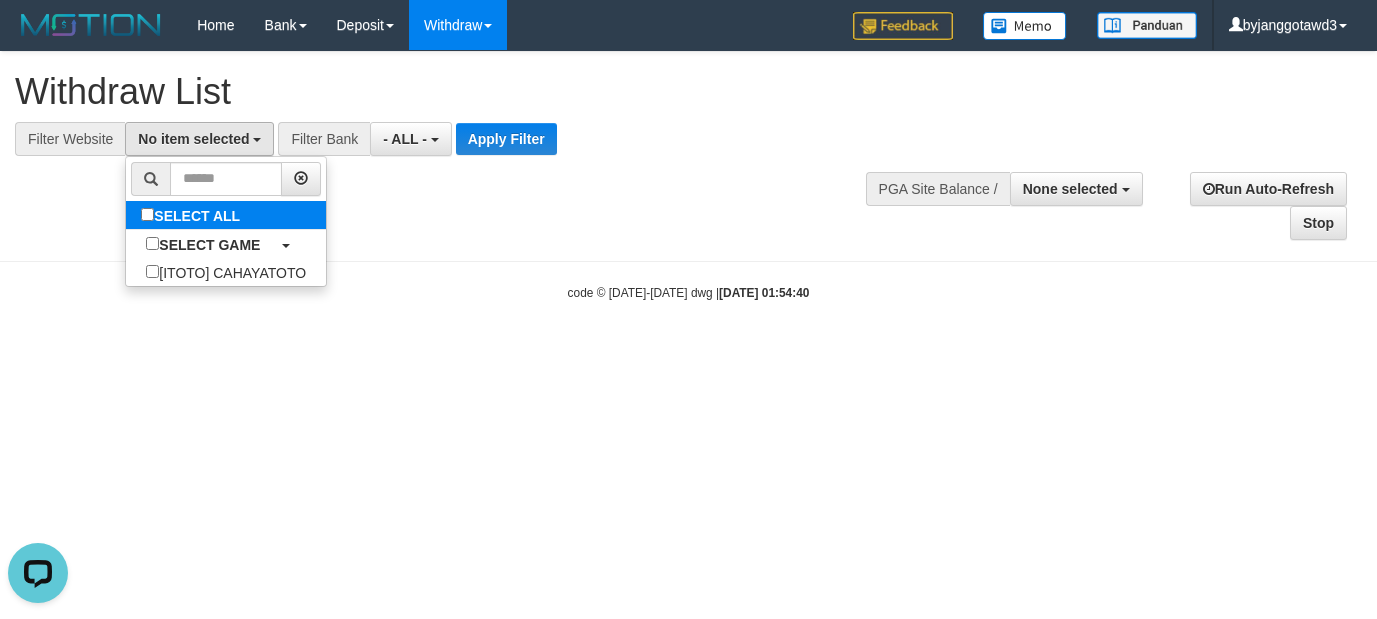 select on "****" 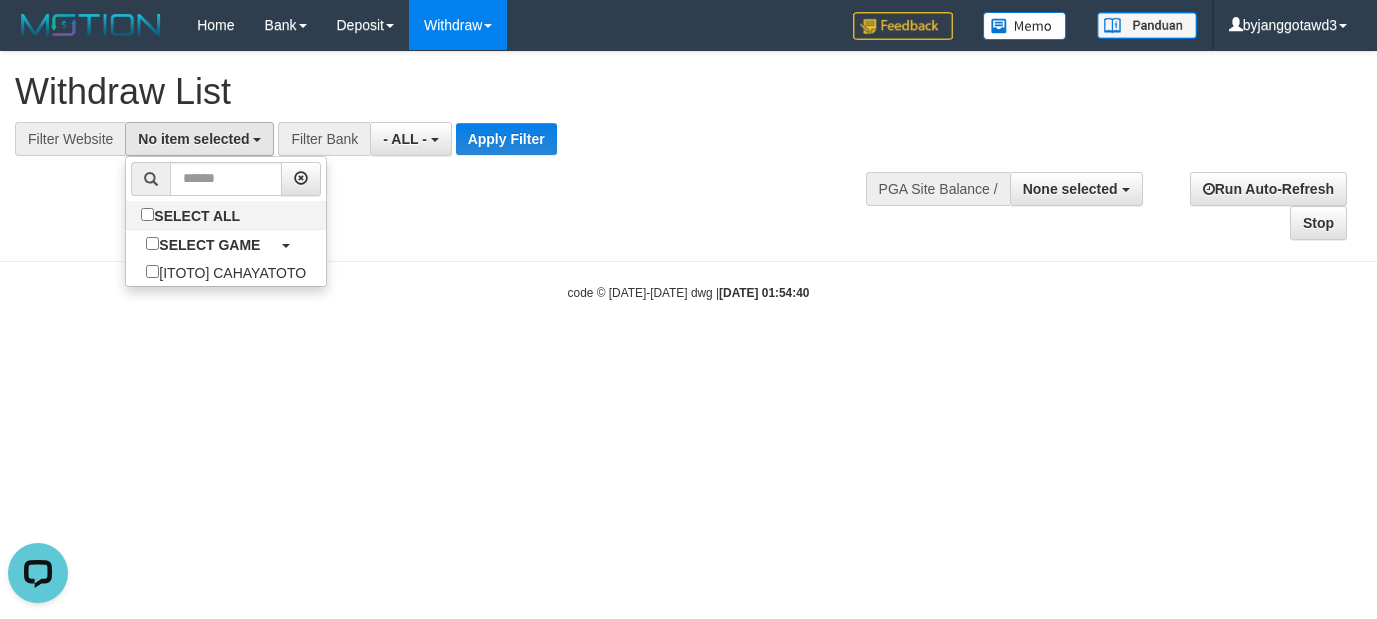 scroll, scrollTop: 18, scrollLeft: 0, axis: vertical 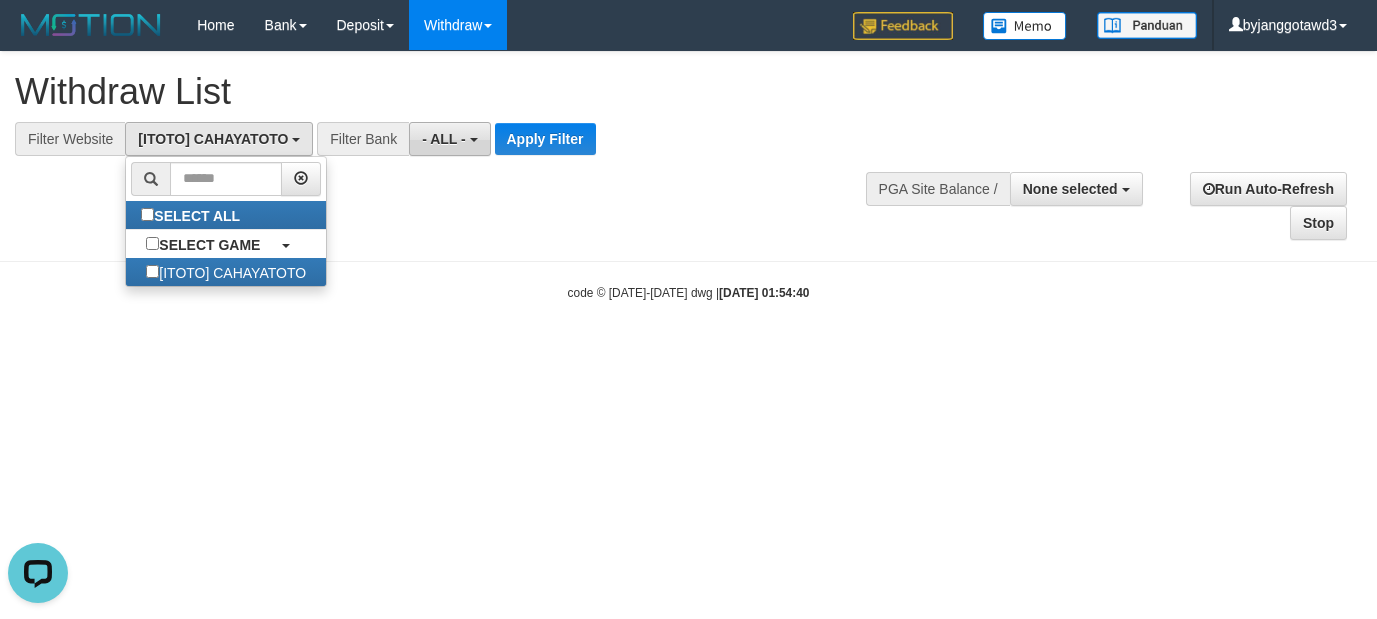click on "- ALL -" at bounding box center [449, 139] 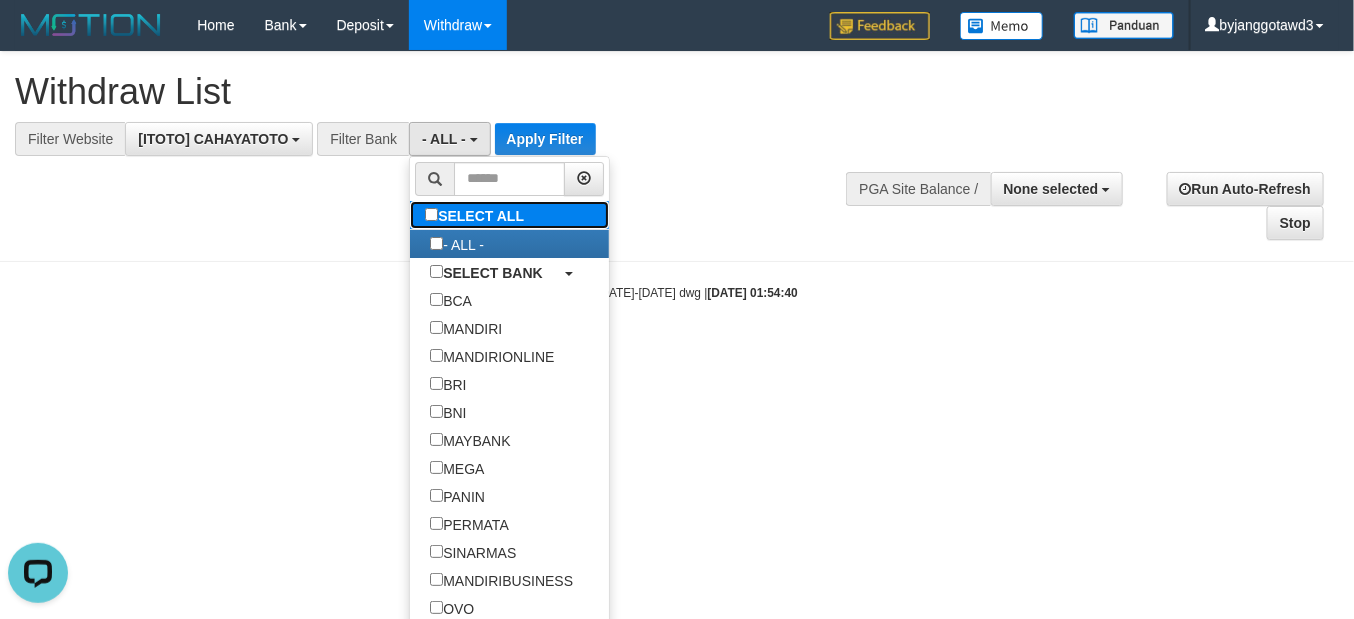 click on "SELECT ALL" at bounding box center [477, 215] 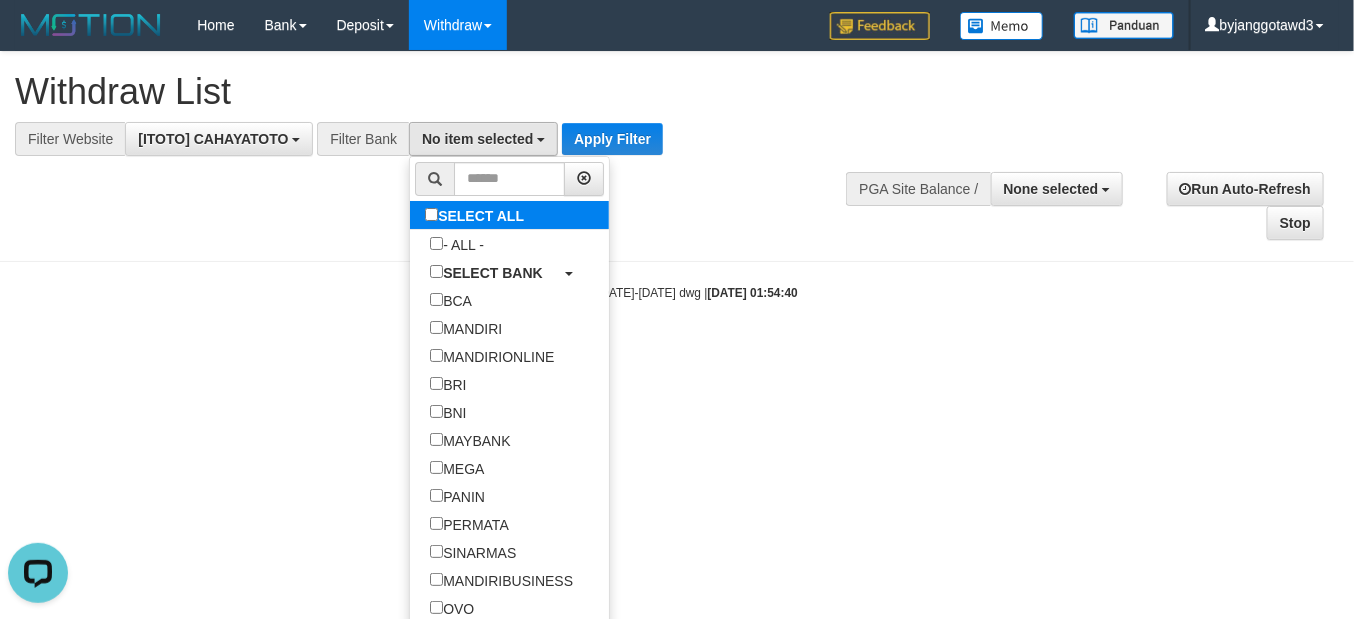 select on "***" 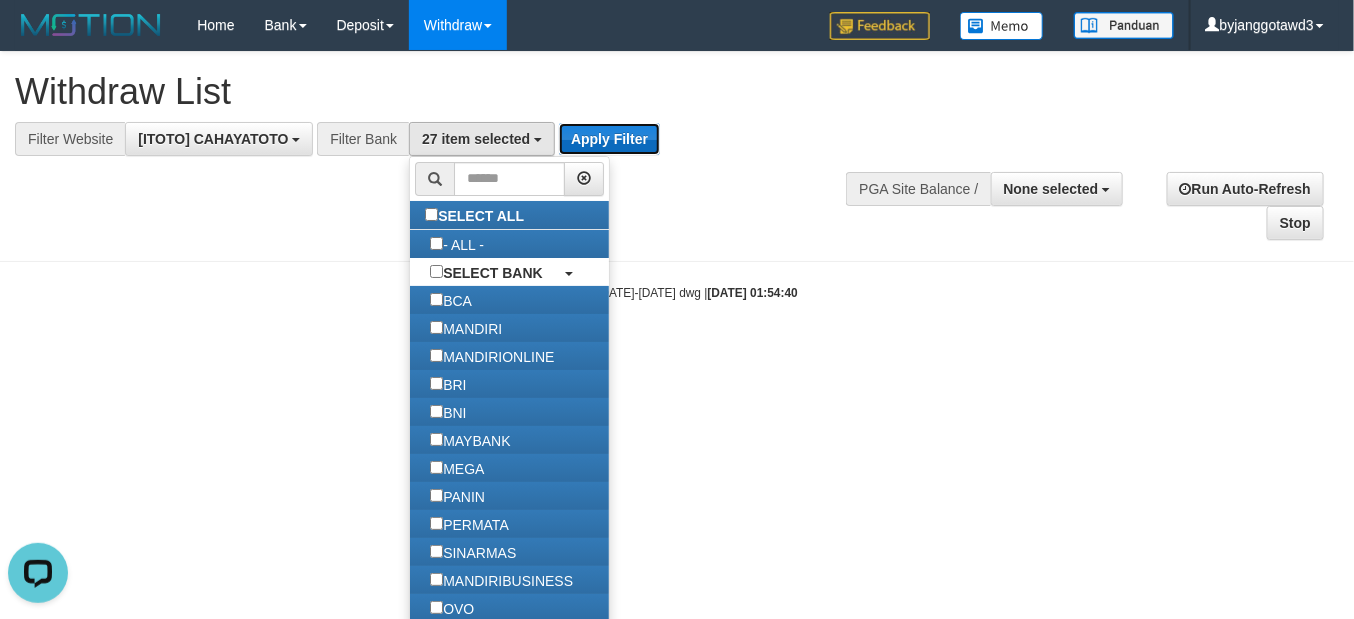 click on "Apply Filter" at bounding box center [609, 139] 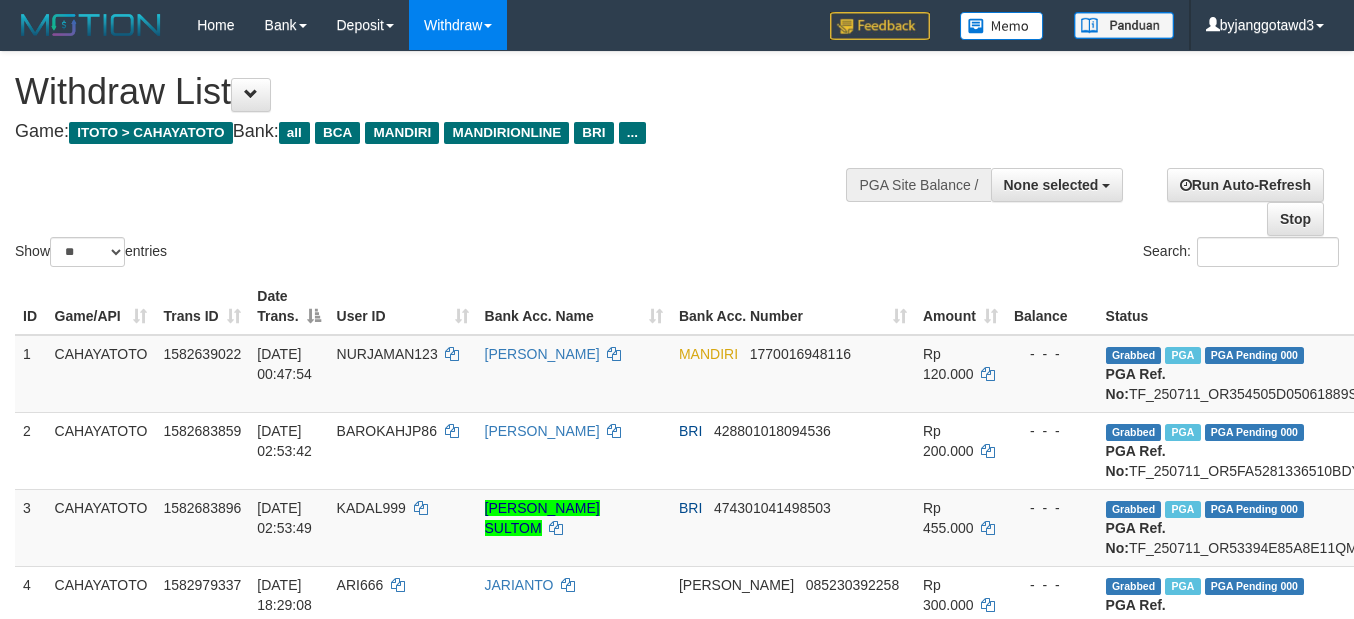 select 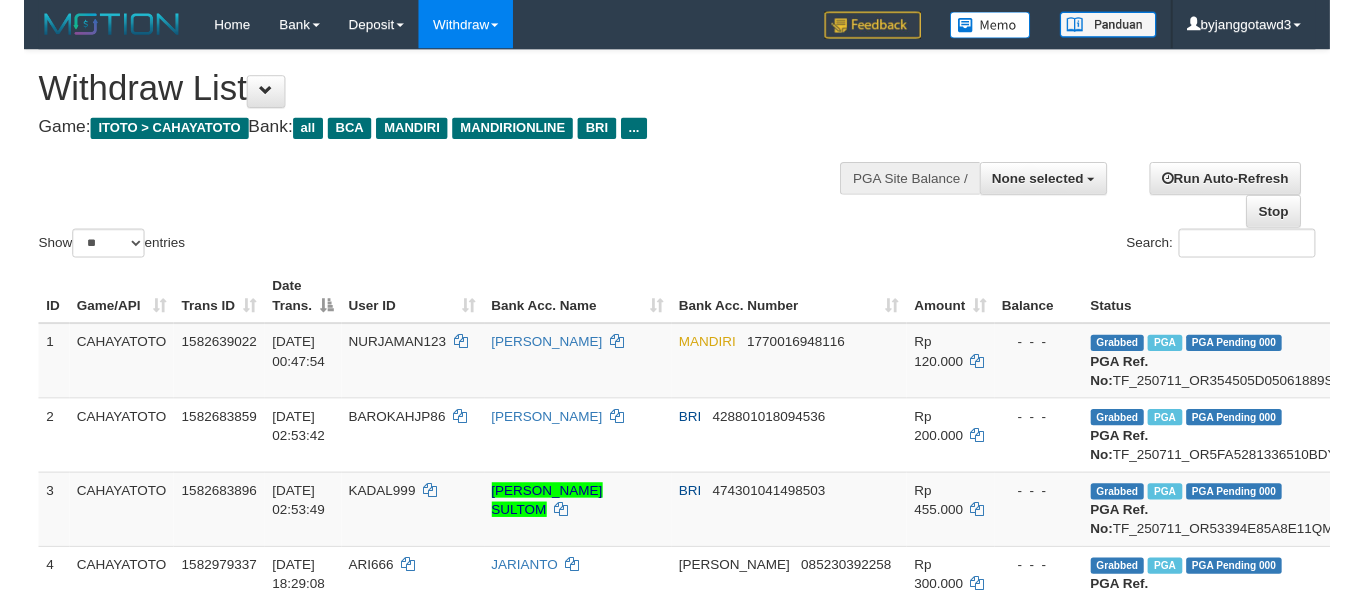 scroll, scrollTop: 0, scrollLeft: 0, axis: both 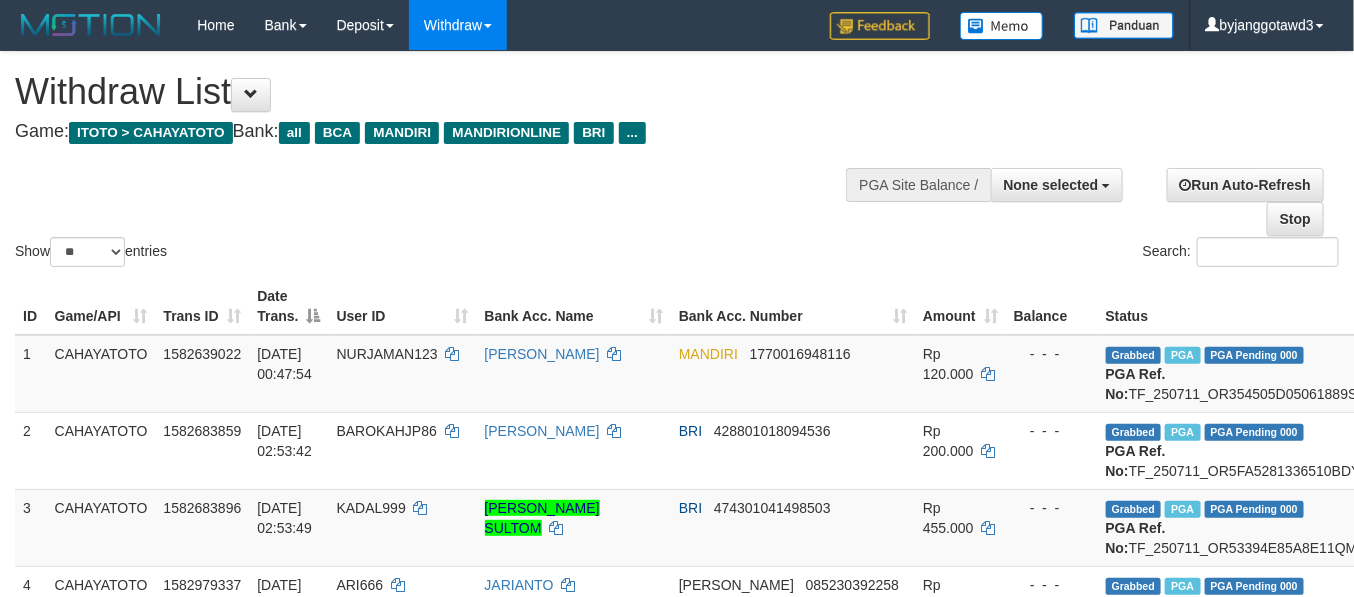 click on "Show  ** ** ** ***  entries Search:" at bounding box center (677, 161) 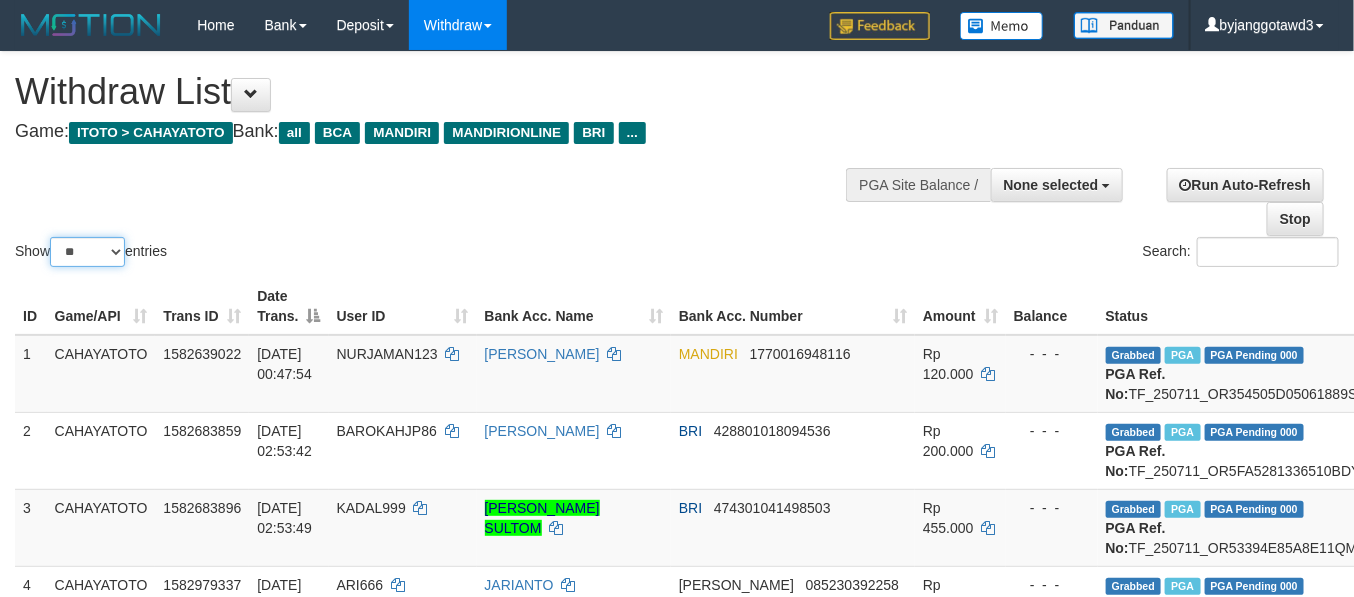 click on "** ** ** ***" at bounding box center (87, 252) 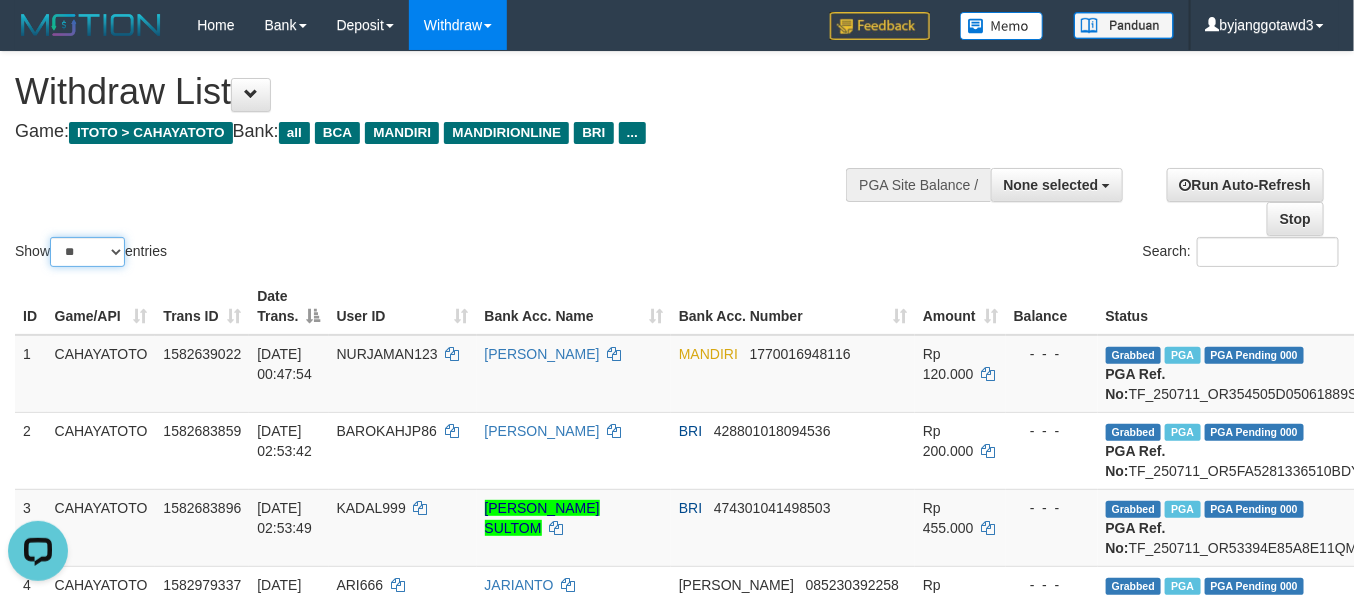 scroll, scrollTop: 0, scrollLeft: 0, axis: both 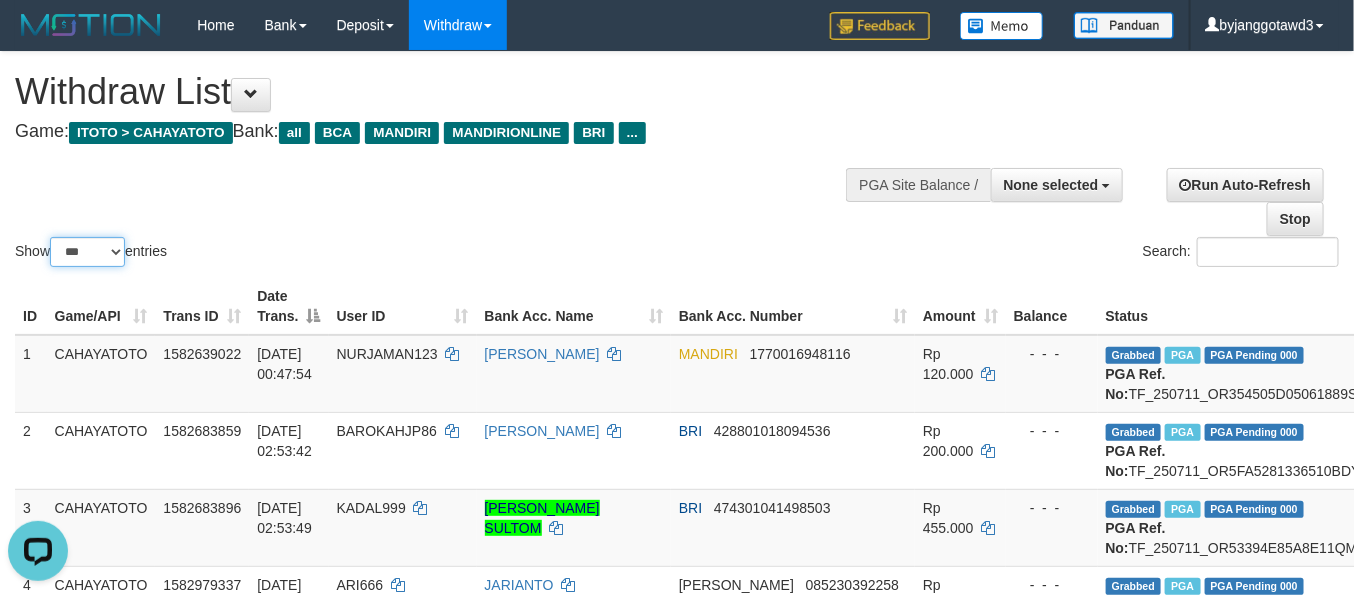 click on "** ** ** ***" at bounding box center [87, 252] 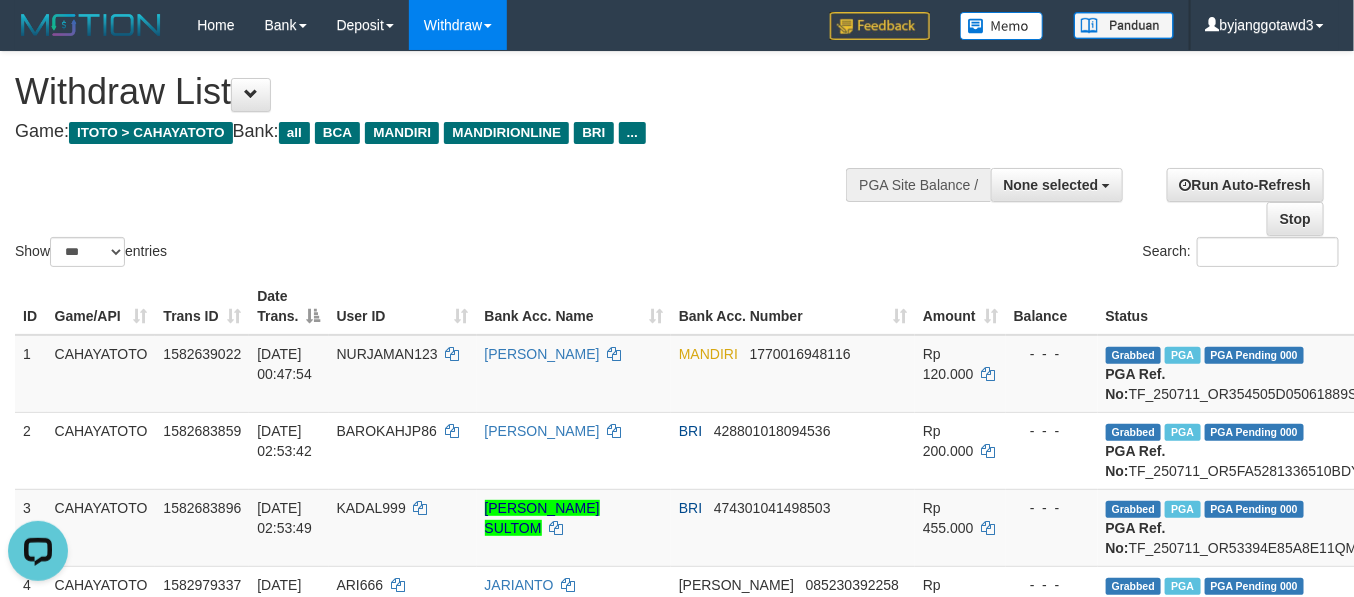 click on "Show  ** ** ** ***  entries" at bounding box center (338, 254) 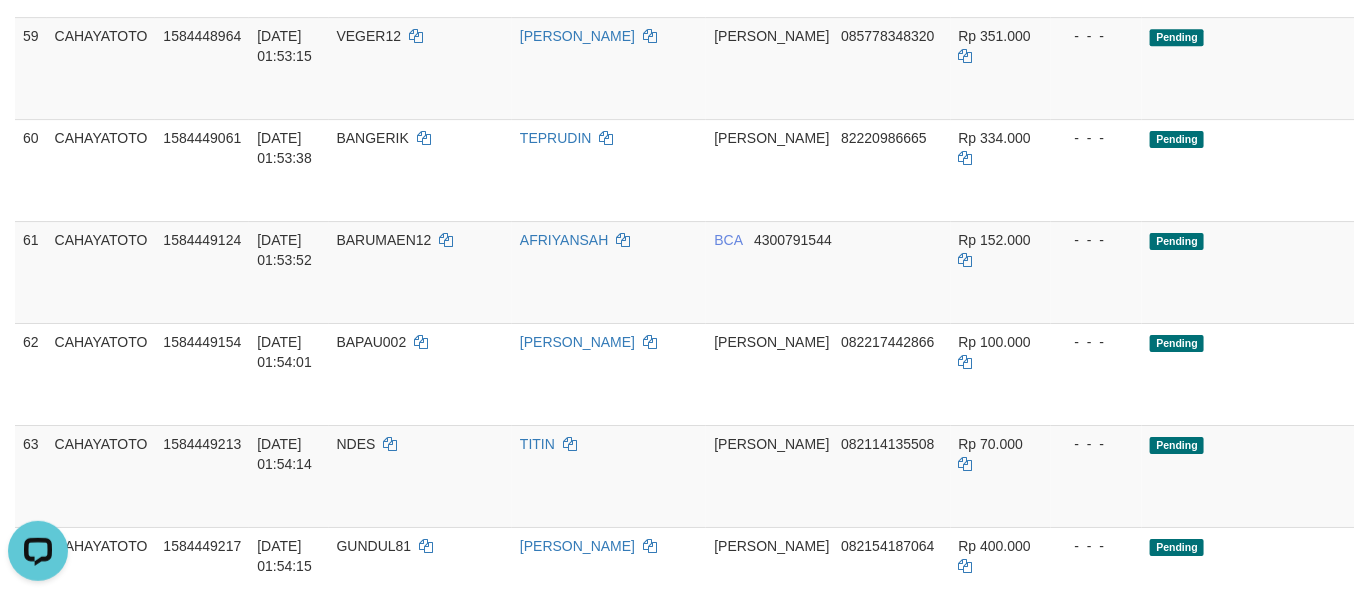 scroll, scrollTop: 4800, scrollLeft: 0, axis: vertical 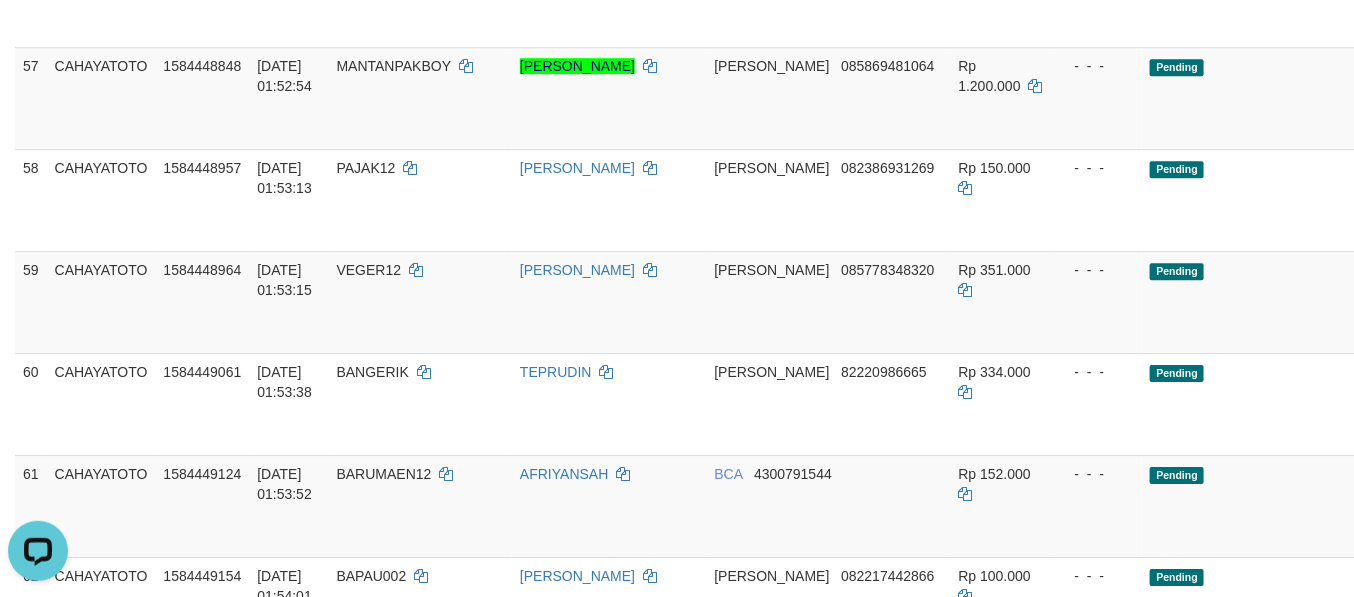 click on "Pending" at bounding box center [1341, -616] 